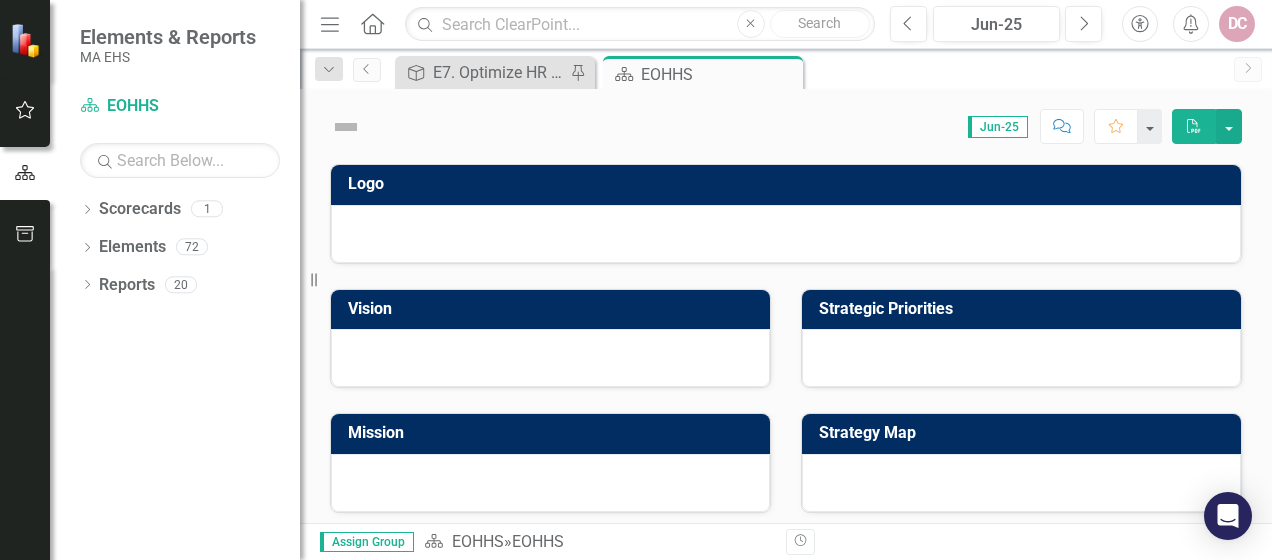 scroll, scrollTop: 0, scrollLeft: 0, axis: both 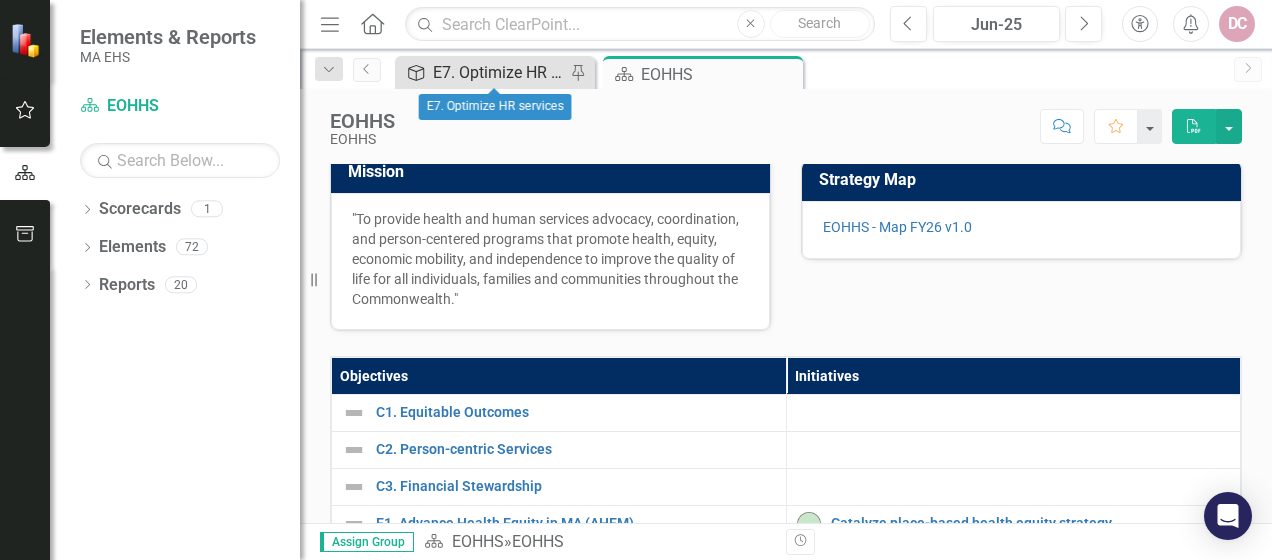 click on "E7. Optimize HR services" at bounding box center [499, 72] 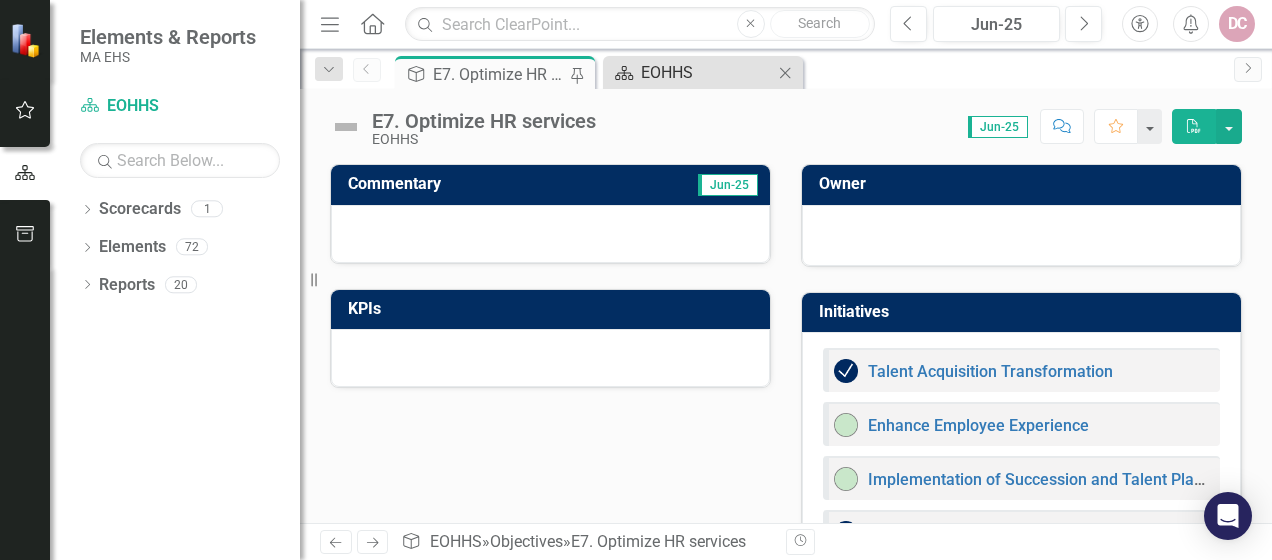 click on "EOHHS" at bounding box center [707, 72] 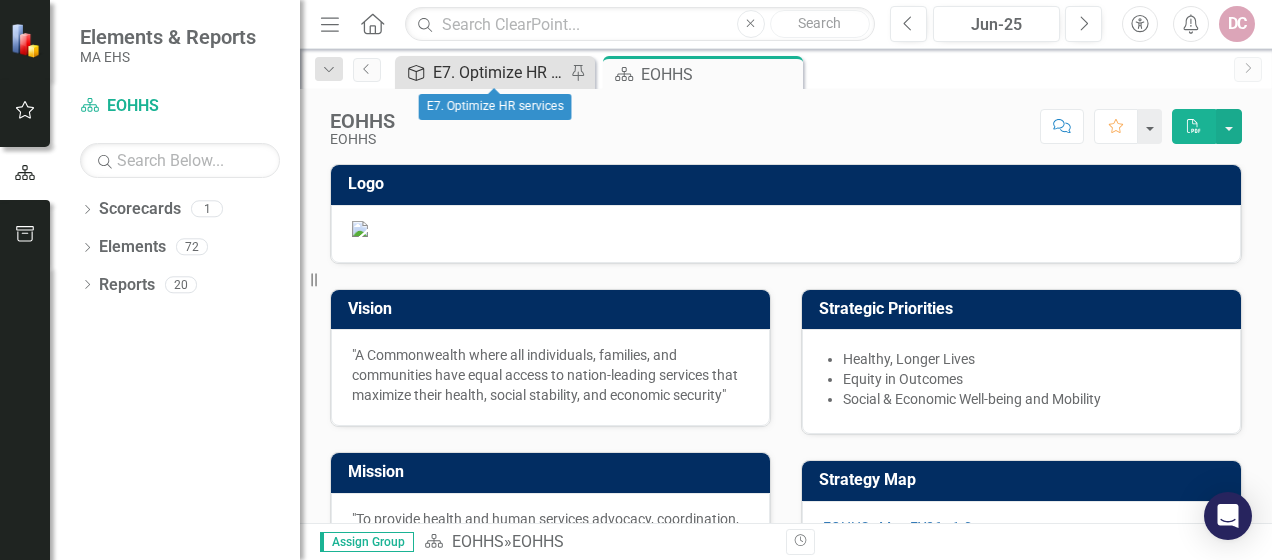 click on "E7. Optimize HR services" at bounding box center [499, 72] 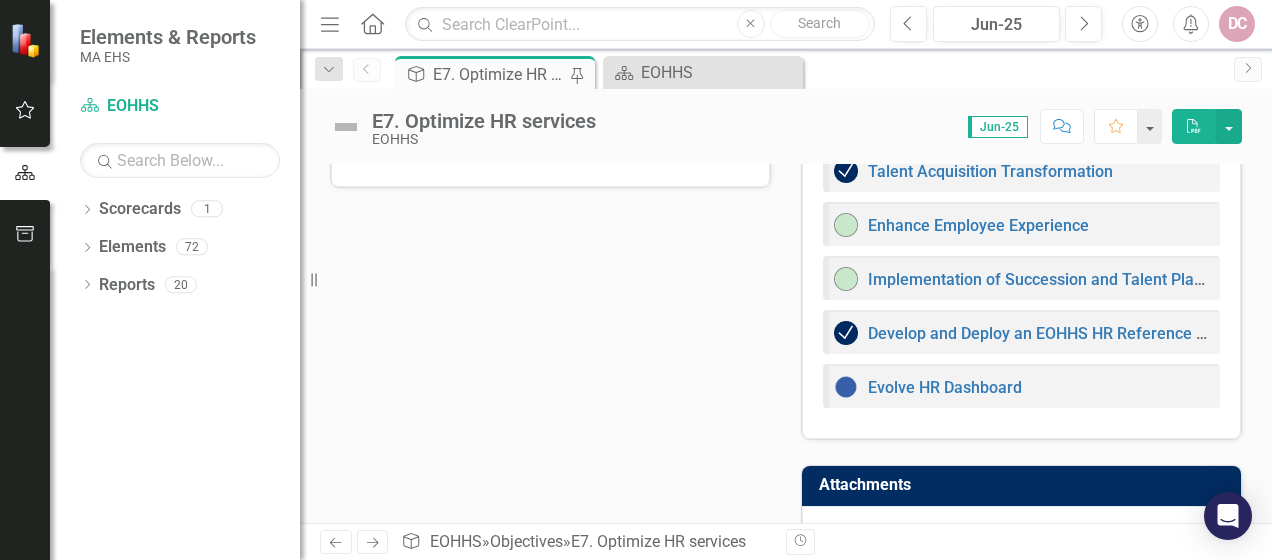scroll, scrollTop: 100, scrollLeft: 0, axis: vertical 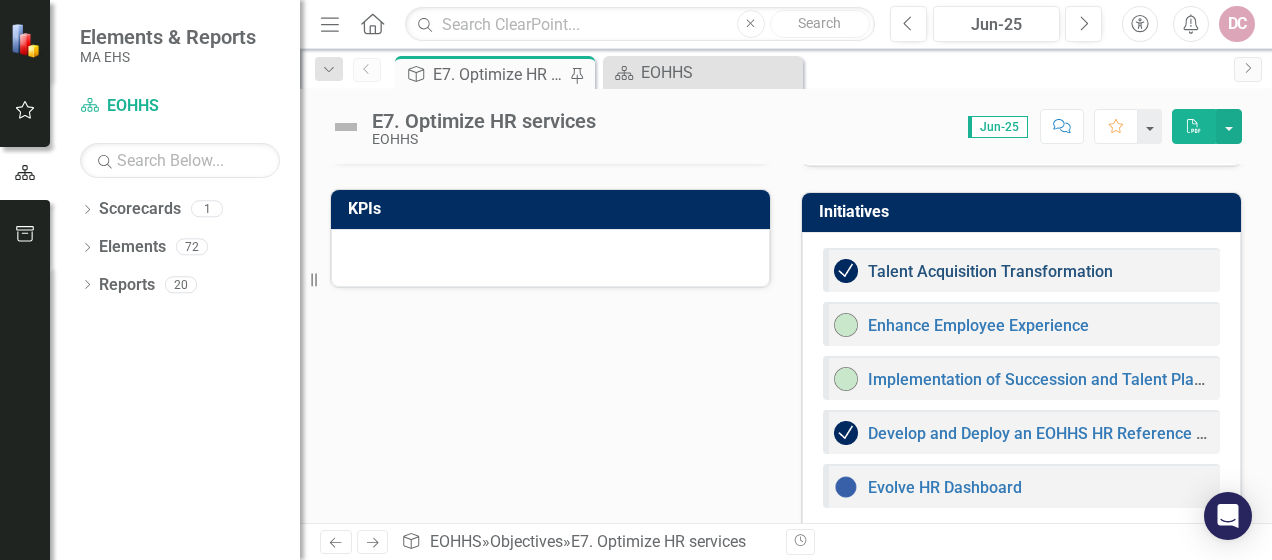 click on "Talent Acquisition Transformation" at bounding box center [990, 271] 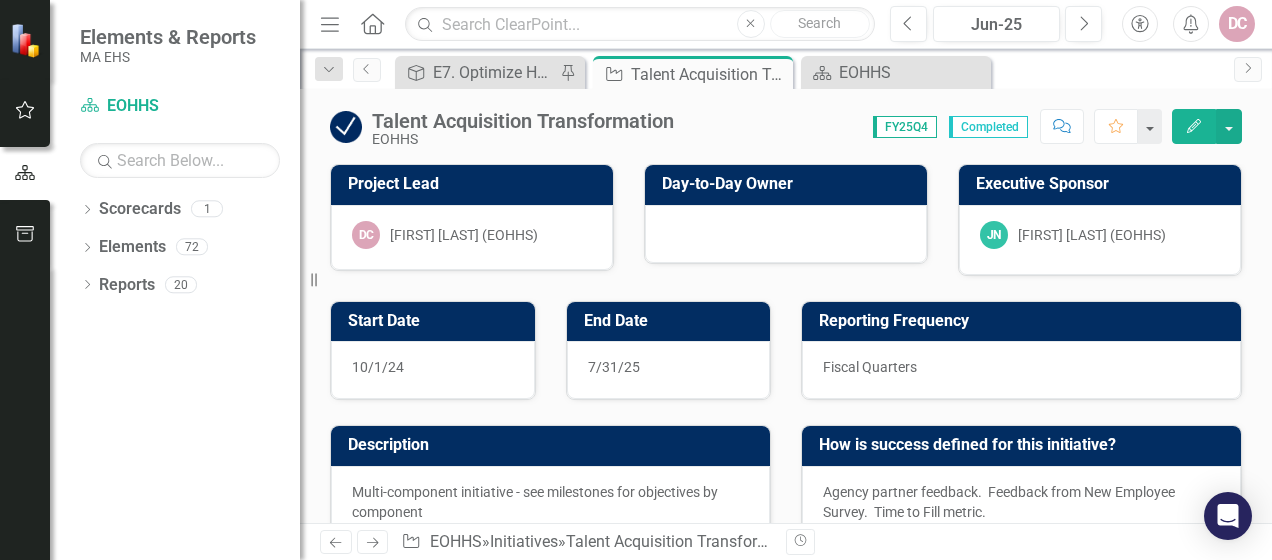 checkbox on "true" 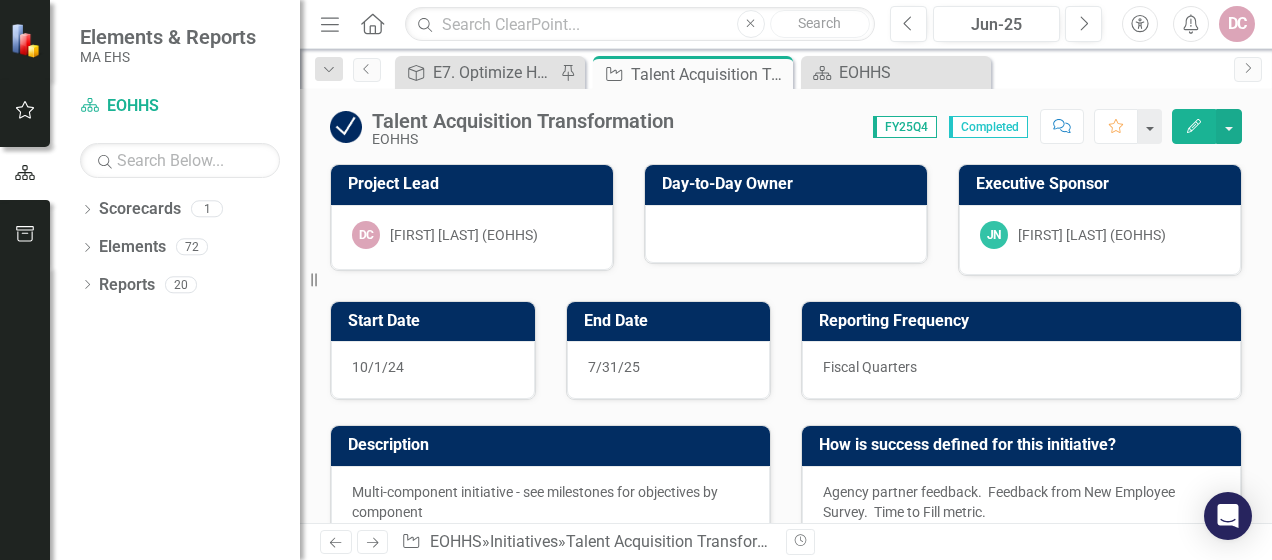 checkbox on "true" 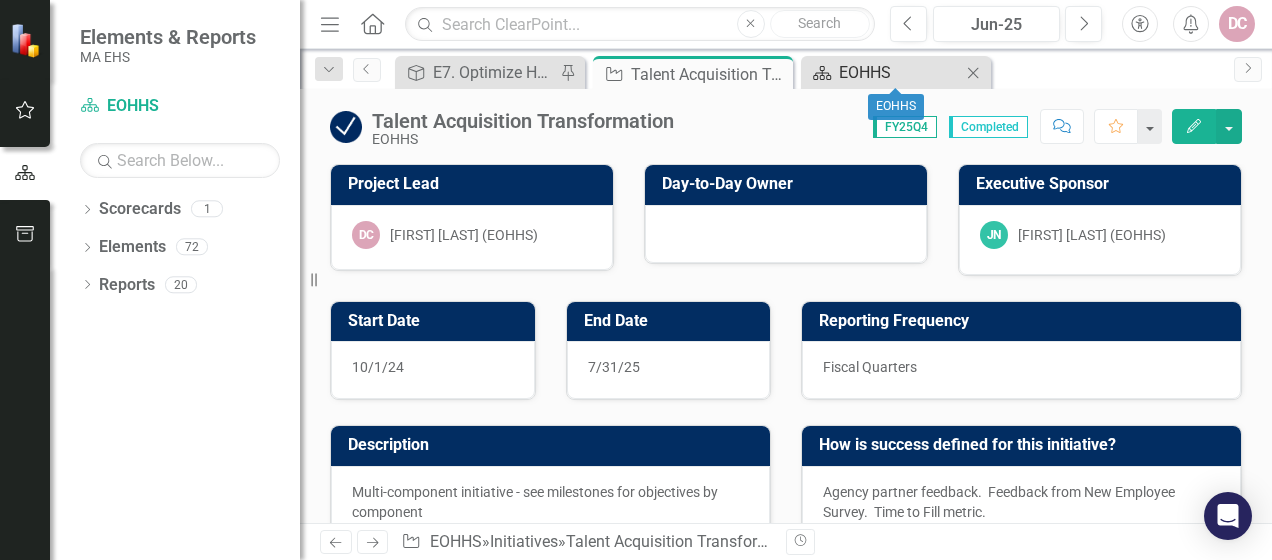 click on "EOHHS" at bounding box center [900, 72] 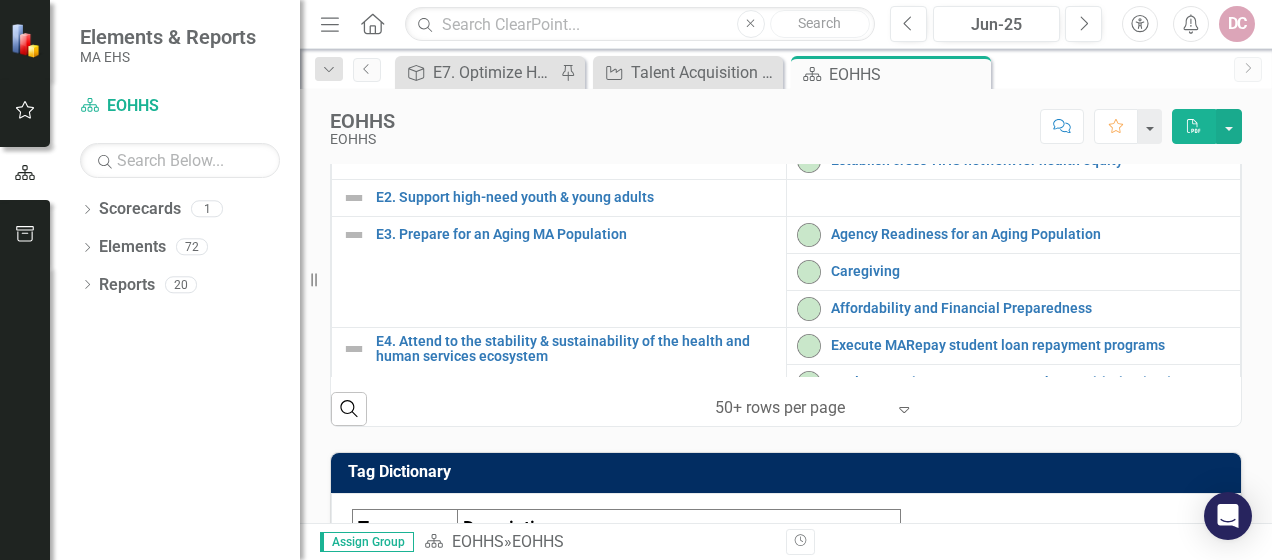scroll, scrollTop: 900, scrollLeft: 0, axis: vertical 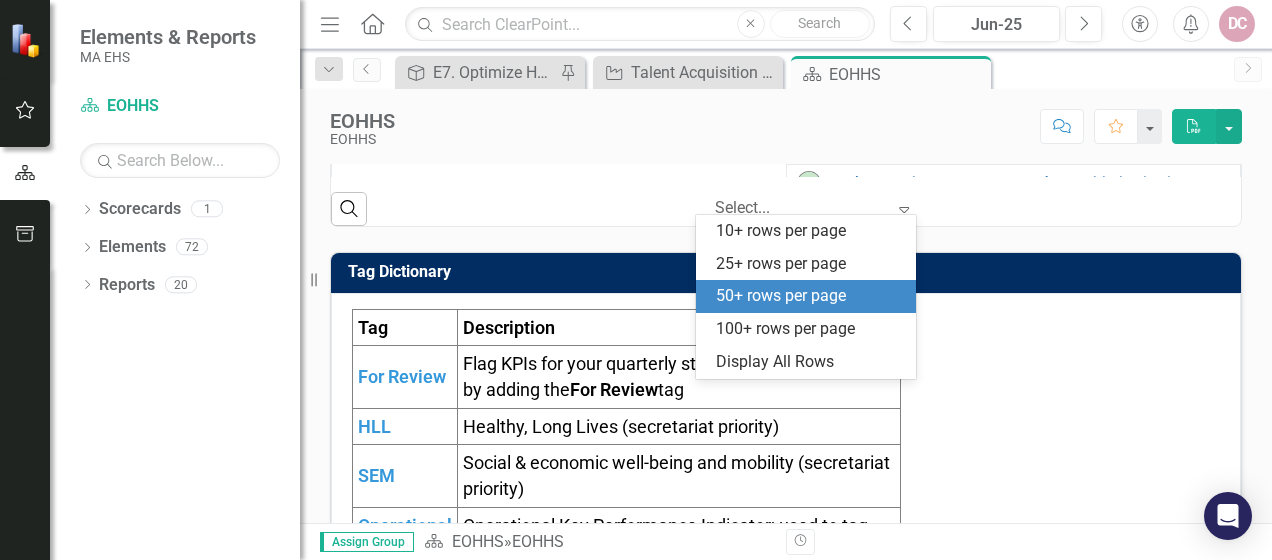 click 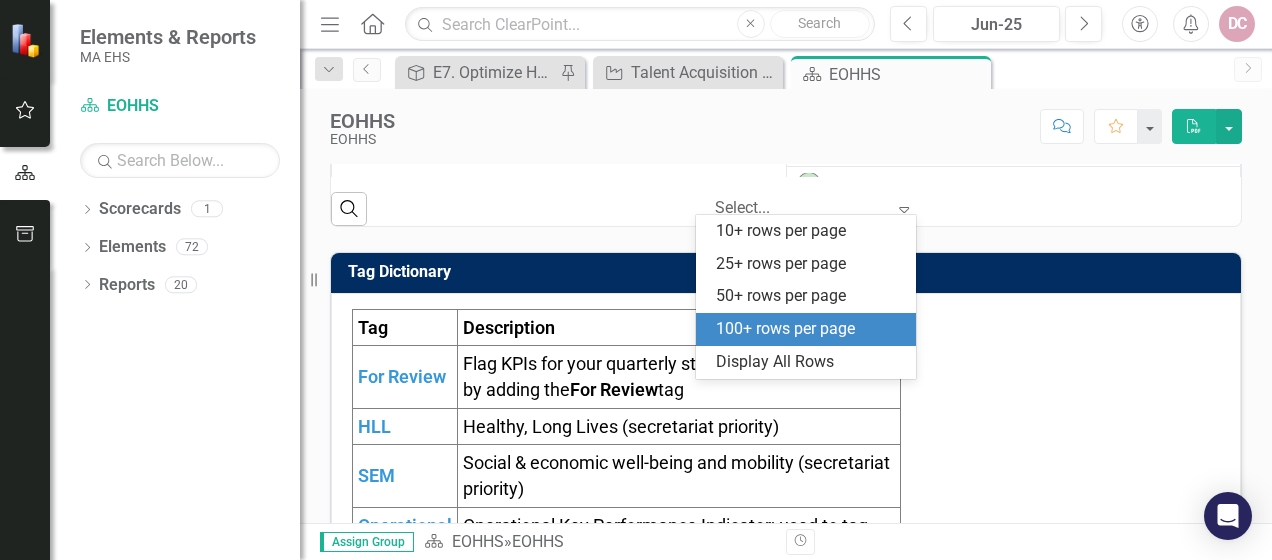 scroll, scrollTop: 300, scrollLeft: 0, axis: vertical 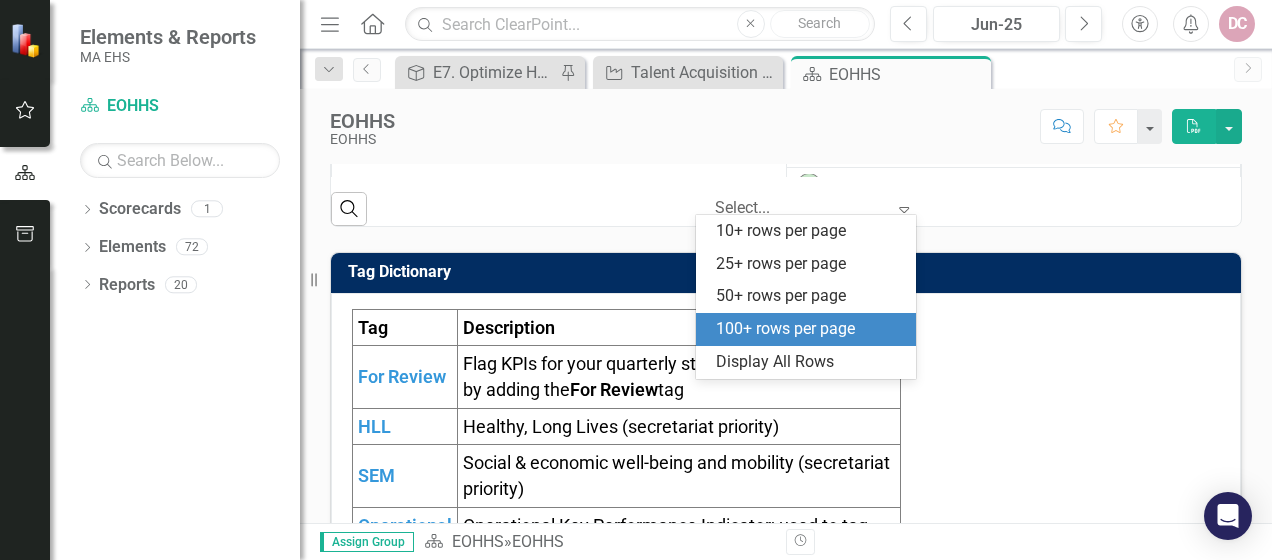 click on "E7. Optimize HR services" at bounding box center (559, 112) 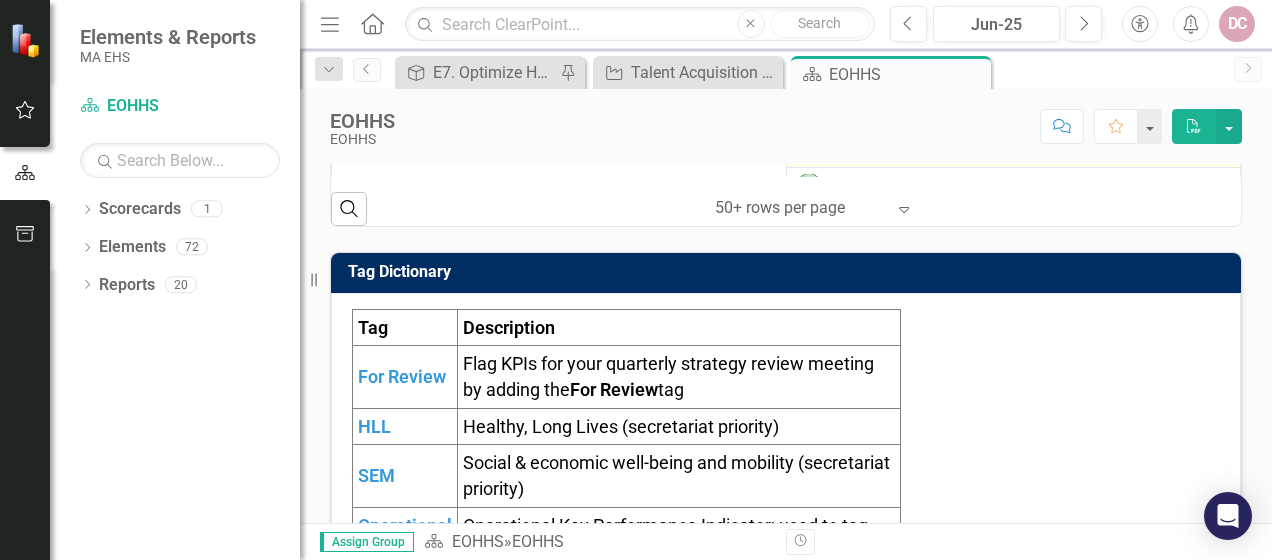 click on "Enhance Employee Experience" at bounding box center [1031, 148] 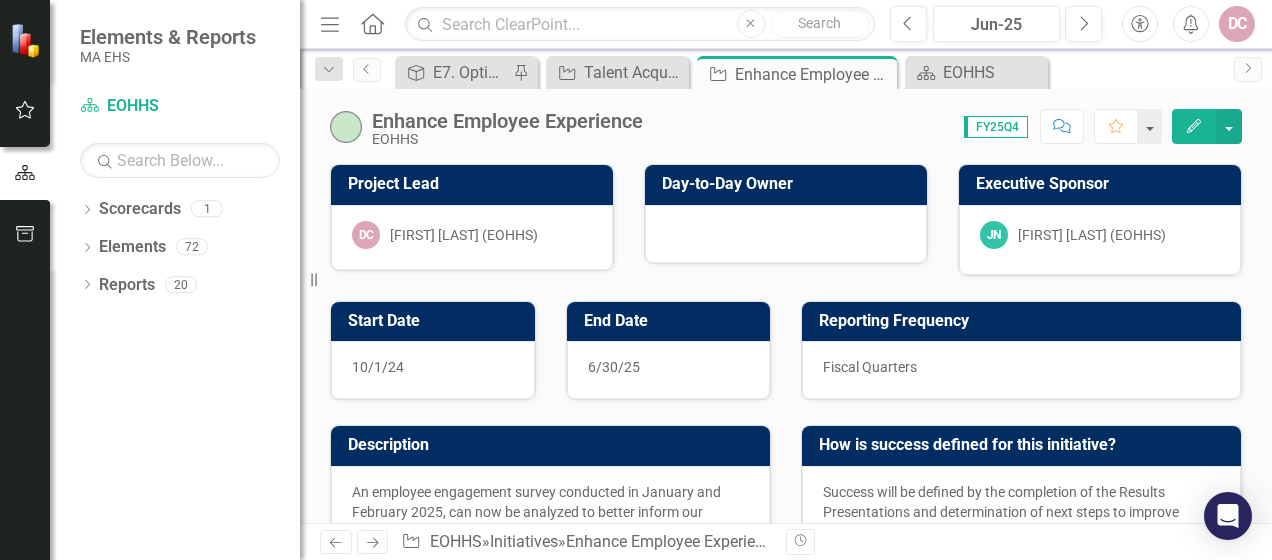 checkbox on "true" 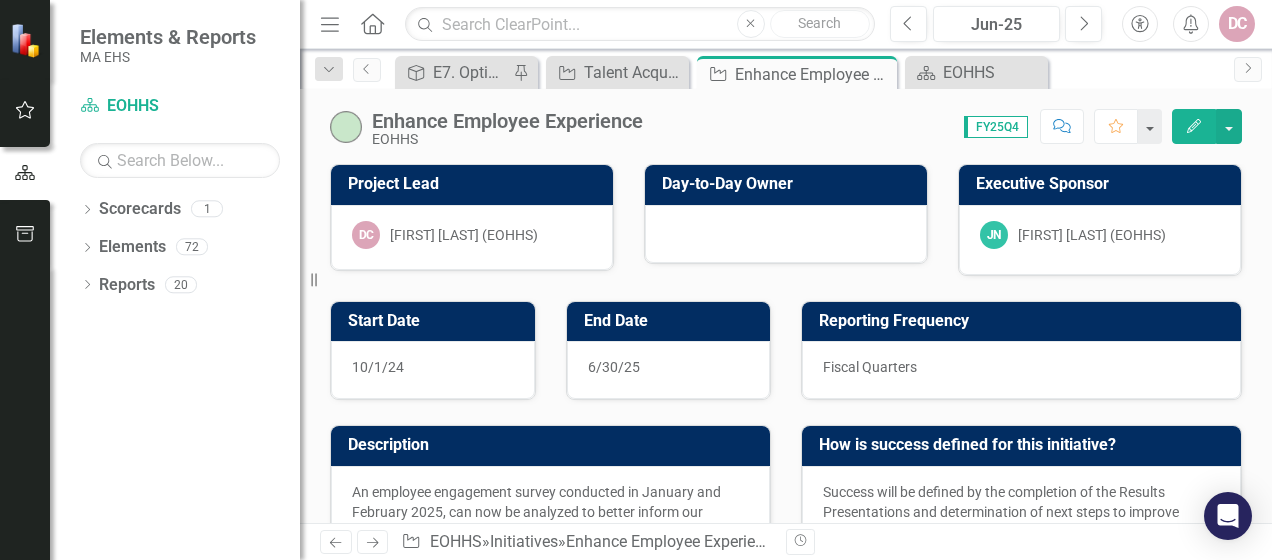 checkbox on "true" 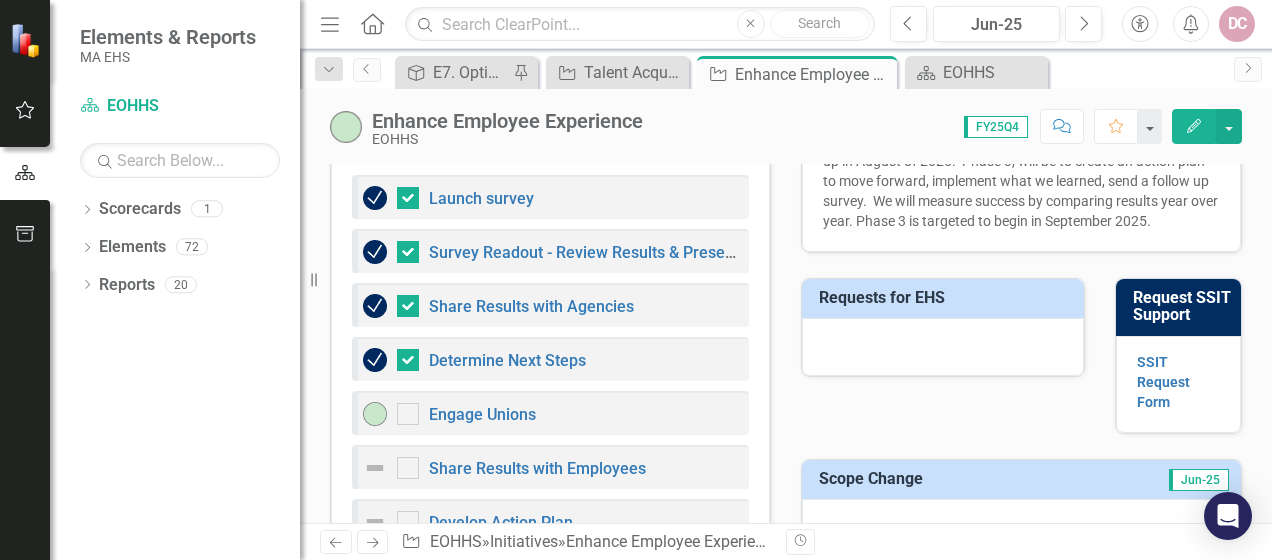 scroll, scrollTop: 900, scrollLeft: 0, axis: vertical 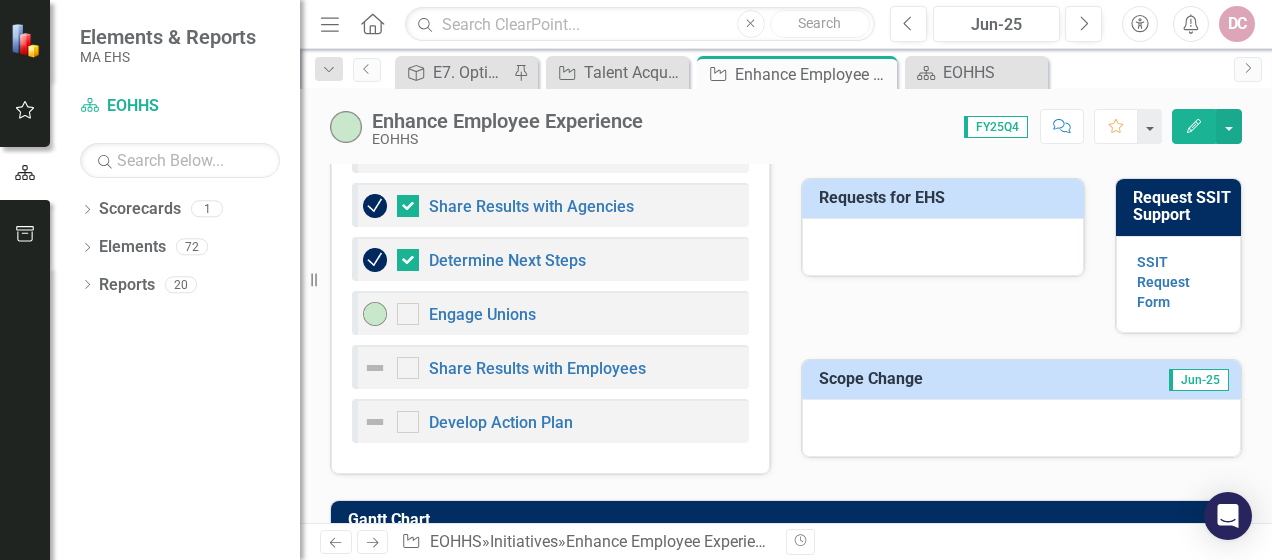 click at bounding box center [375, 368] 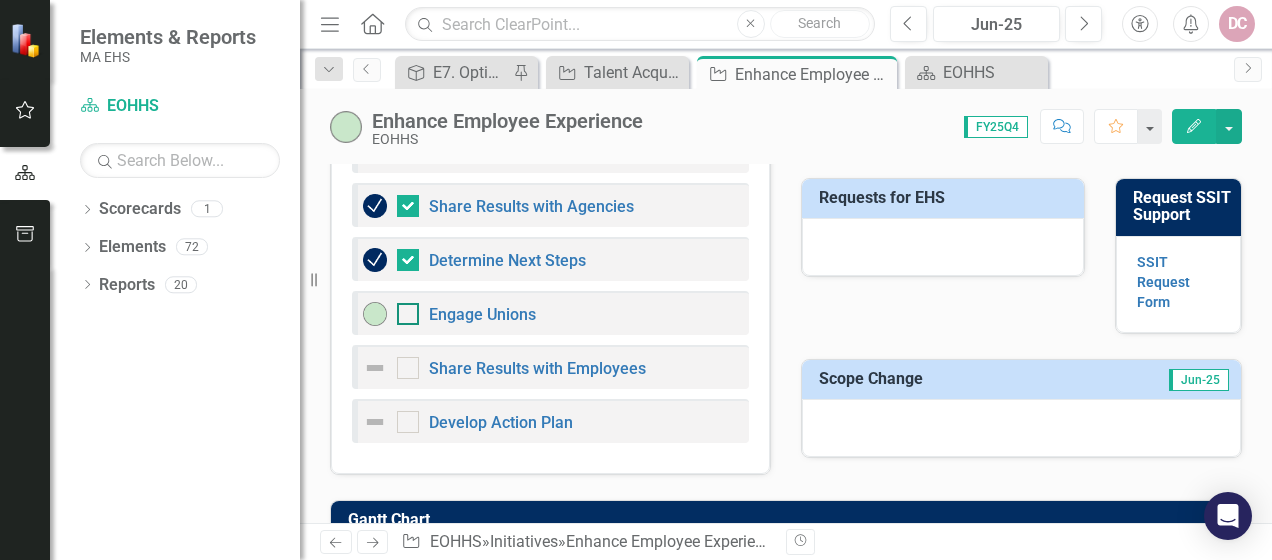 click at bounding box center (408, 314) 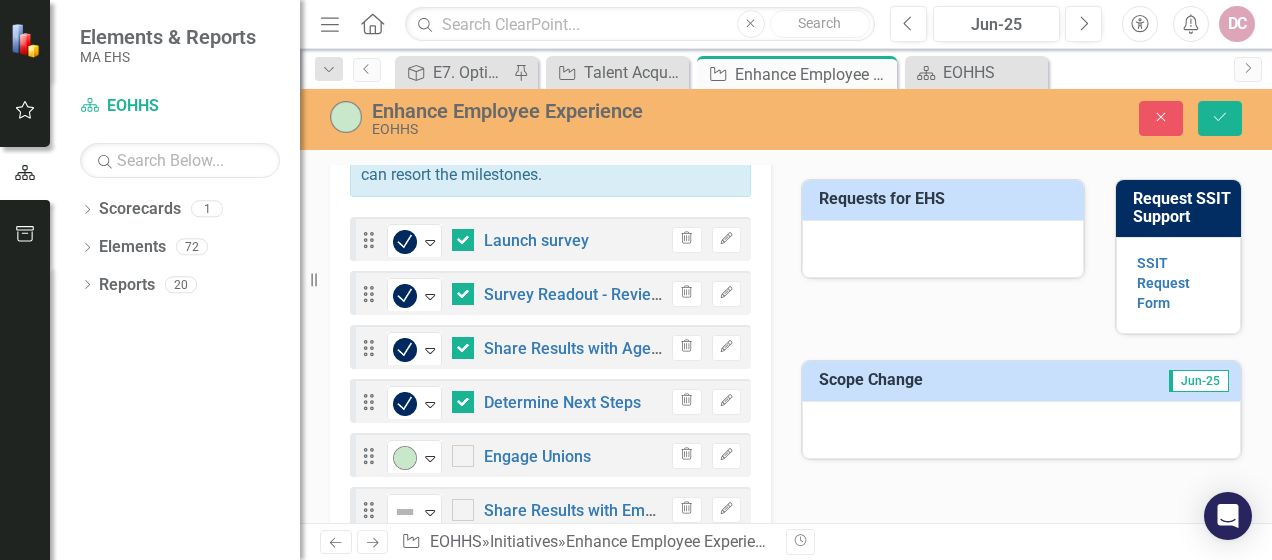 scroll, scrollTop: 908, scrollLeft: 0, axis: vertical 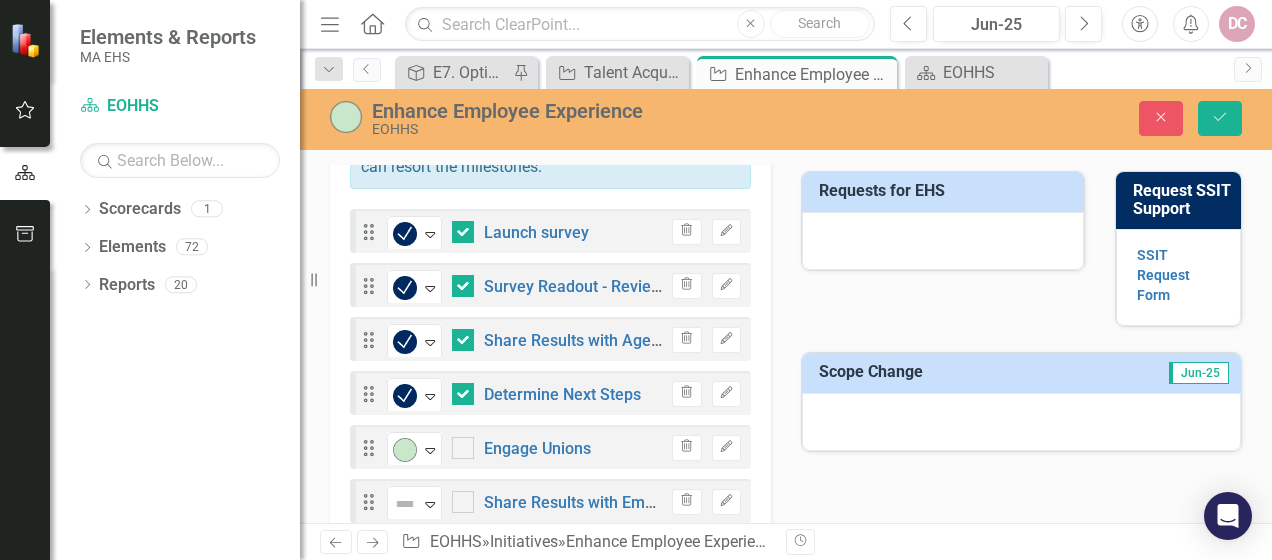 checkbox on "true" 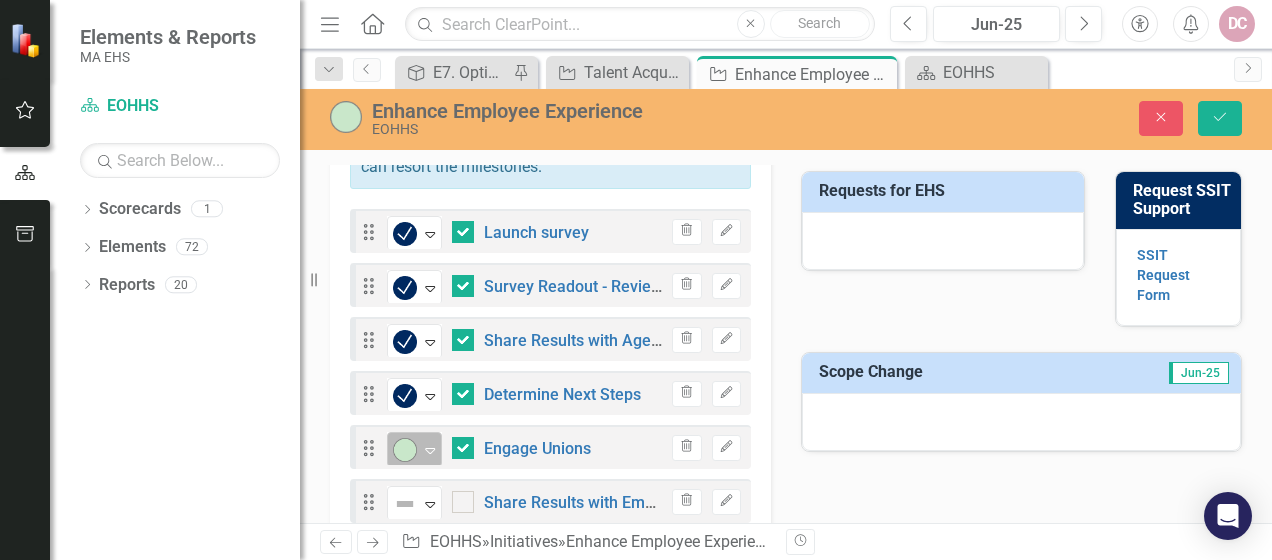 click on "Expand" 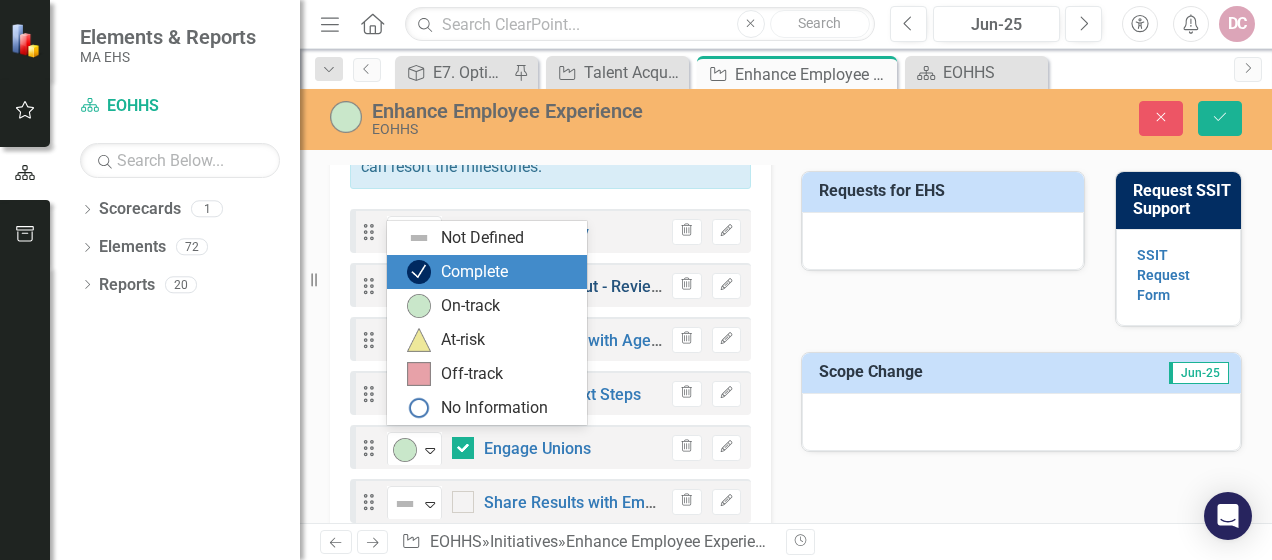 click on "Complete" at bounding box center (474, 272) 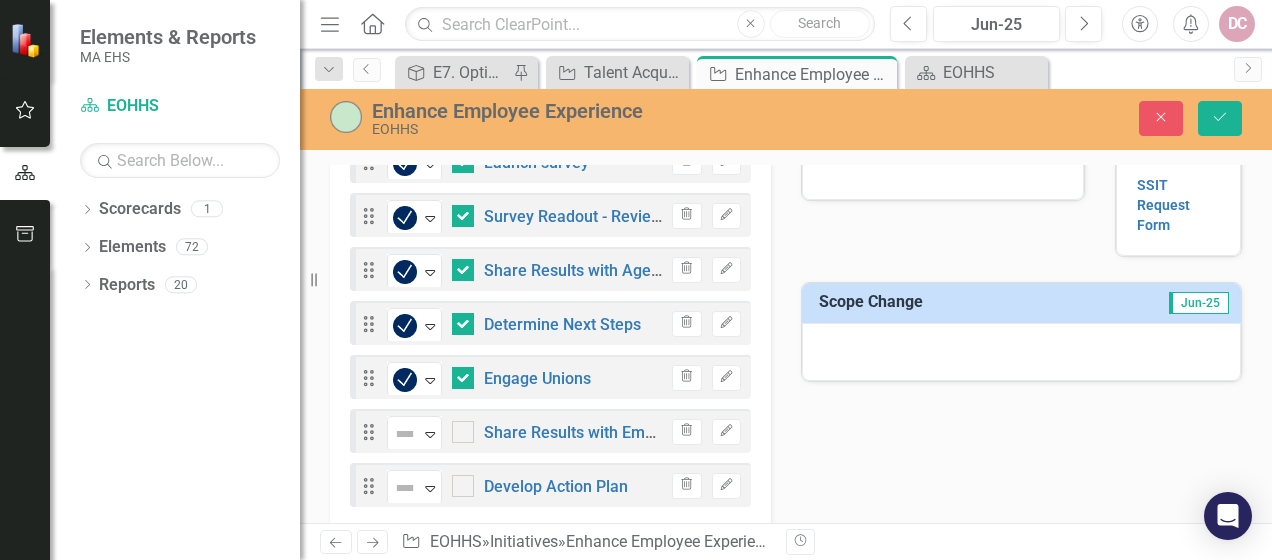scroll, scrollTop: 1008, scrollLeft: 0, axis: vertical 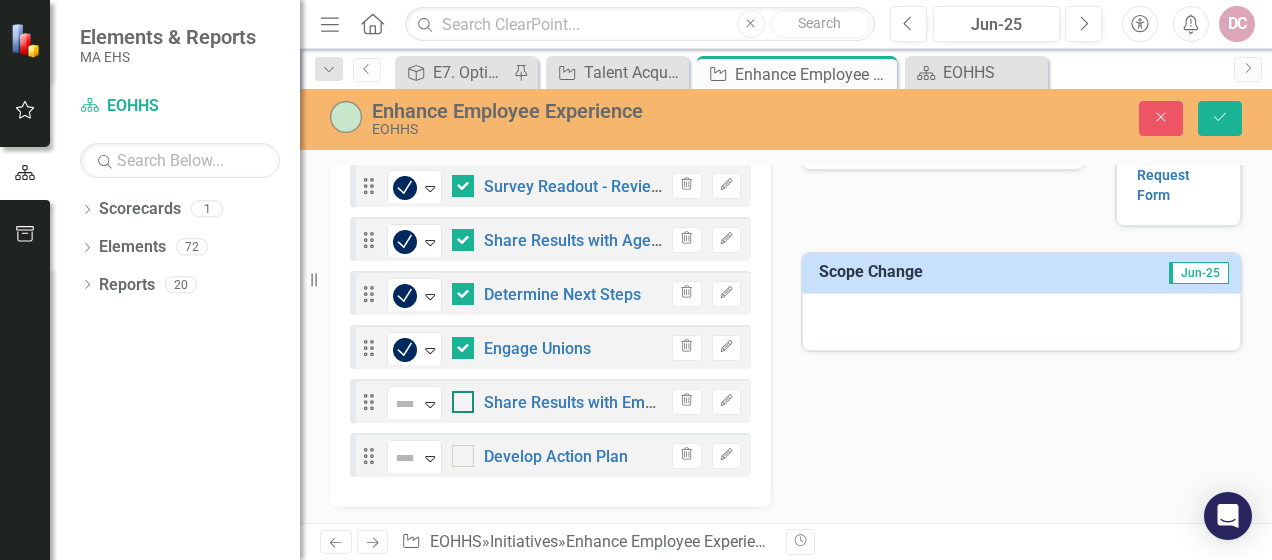click at bounding box center [458, 397] 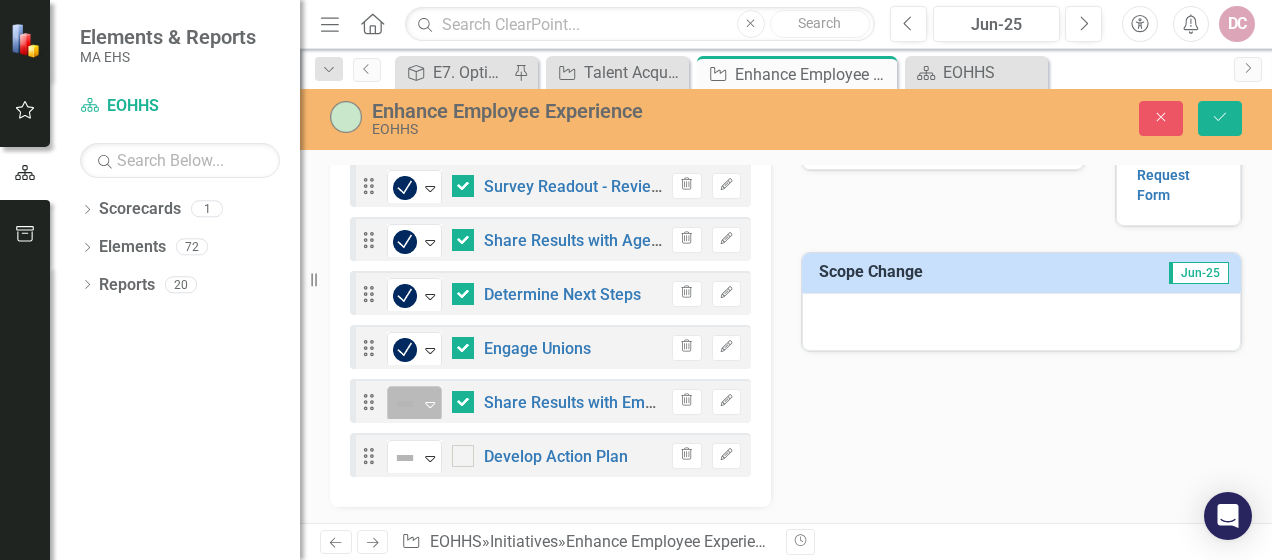 click on "Expand" 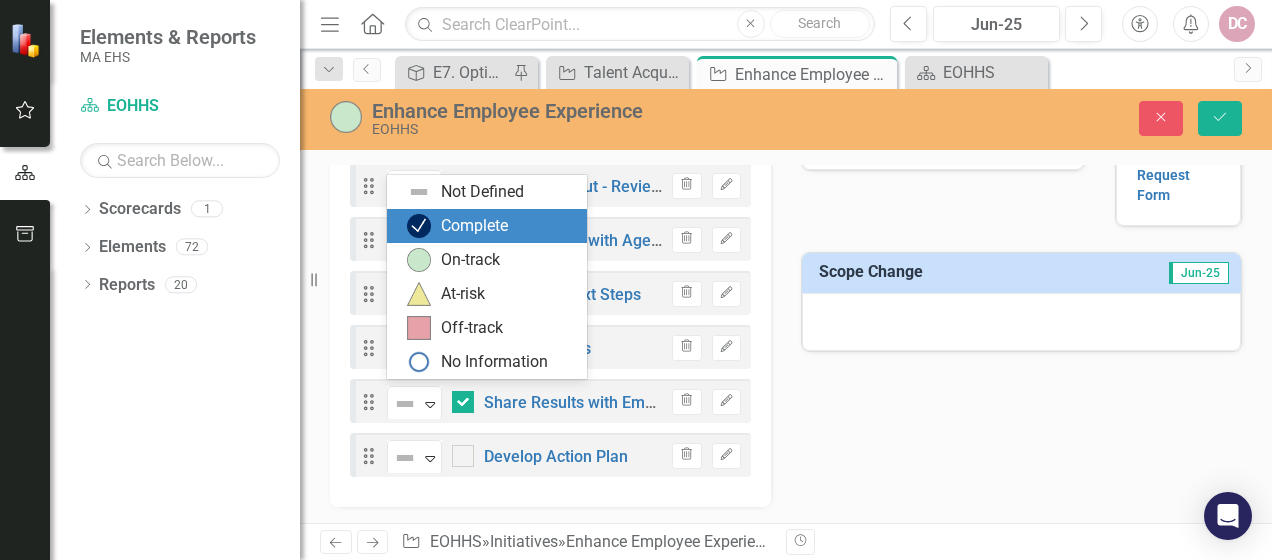 click on "Complete" at bounding box center [491, 226] 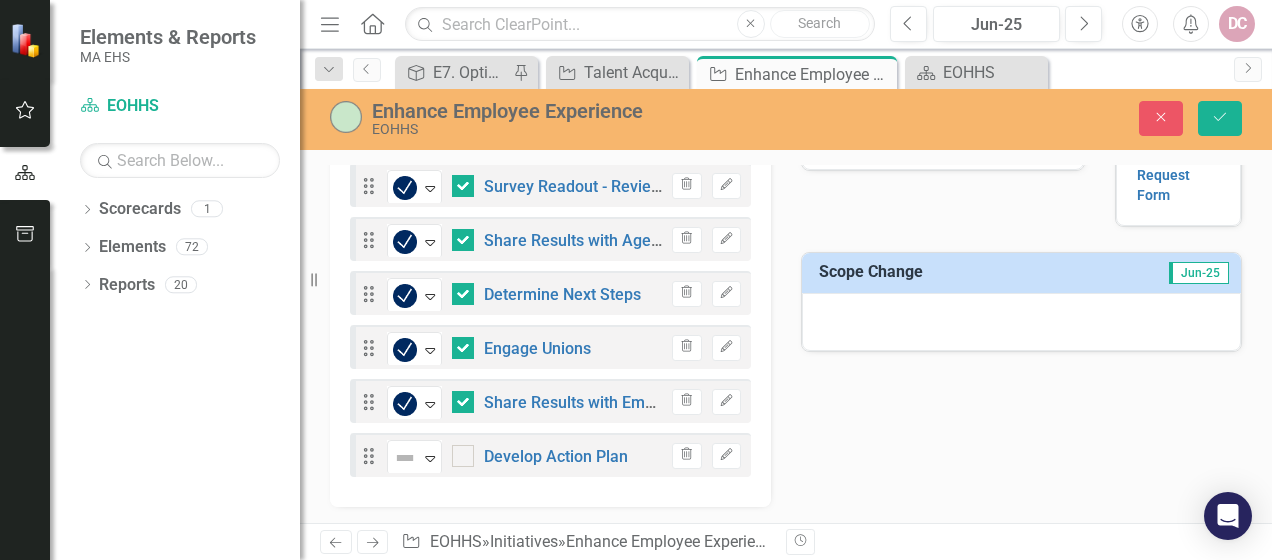 scroll, scrollTop: 1108, scrollLeft: 0, axis: vertical 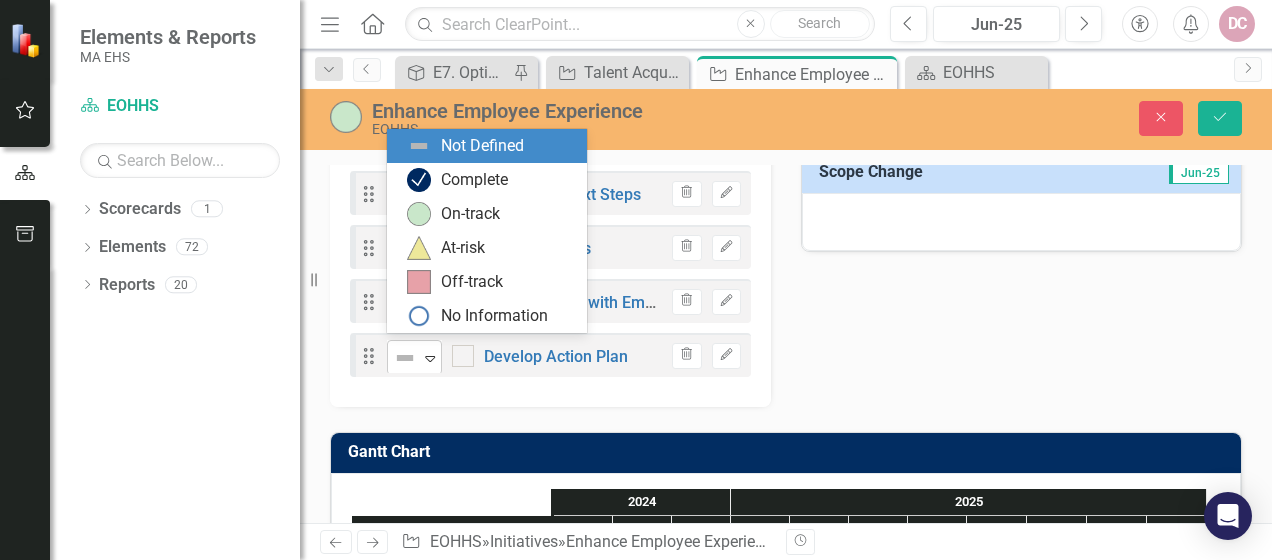 click on "Expand" 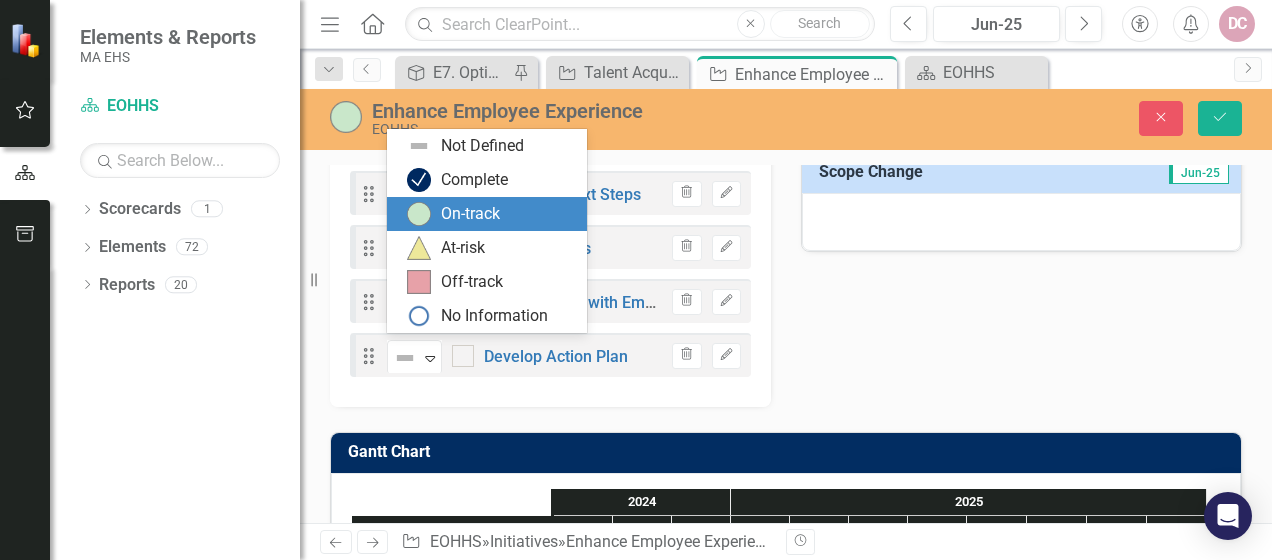 click on "On-track" at bounding box center (470, 214) 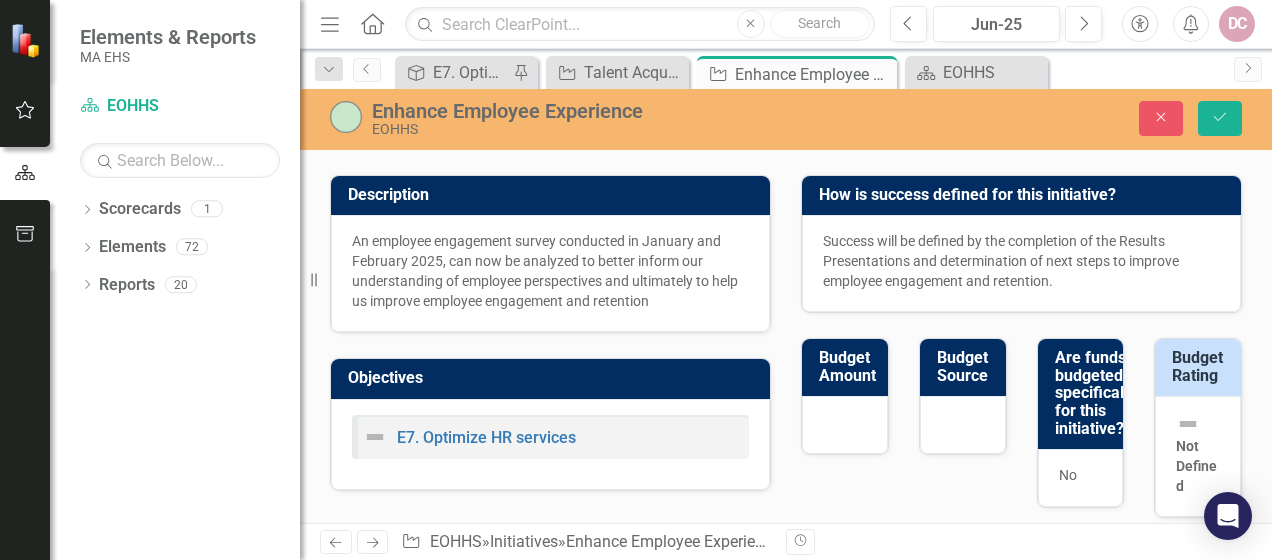 scroll, scrollTop: 208, scrollLeft: 0, axis: vertical 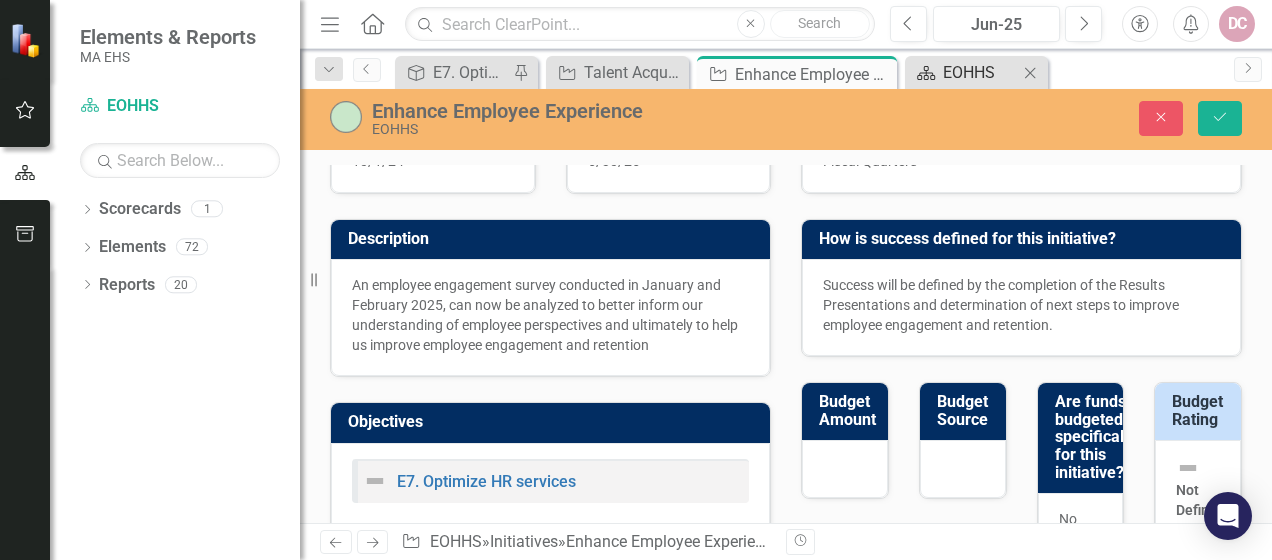 click on "EOHHS" at bounding box center [980, 72] 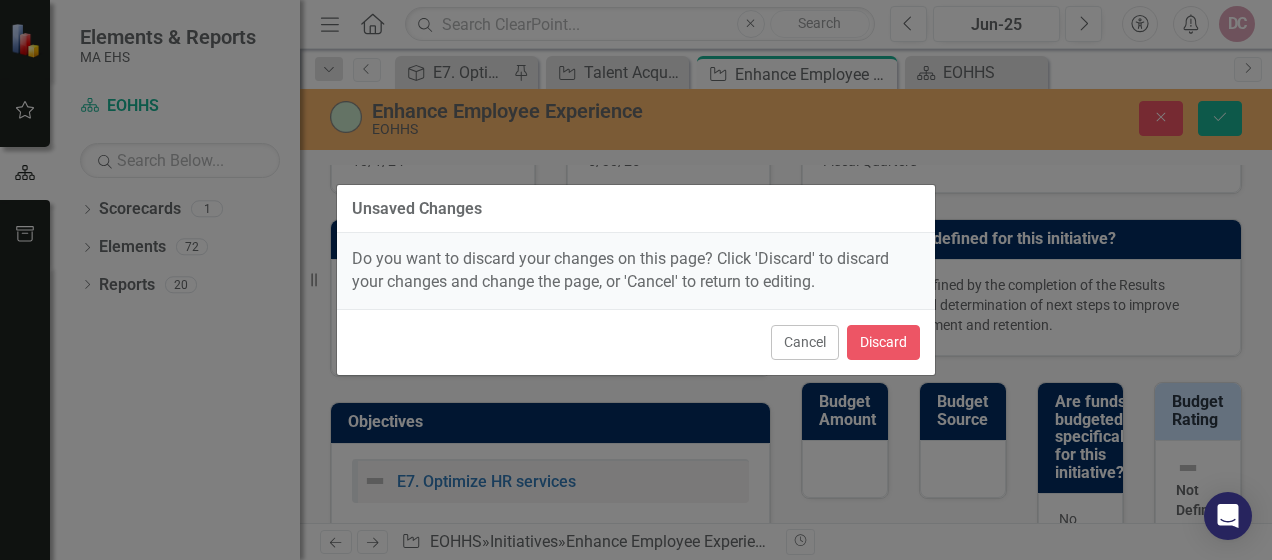 click on "Unsaved Changes Do you want to discard your changes on this page? Click 'Discard' to discard your changes and change the page, or 'Cancel' to return to editing. Cancel Discard" at bounding box center (636, 280) 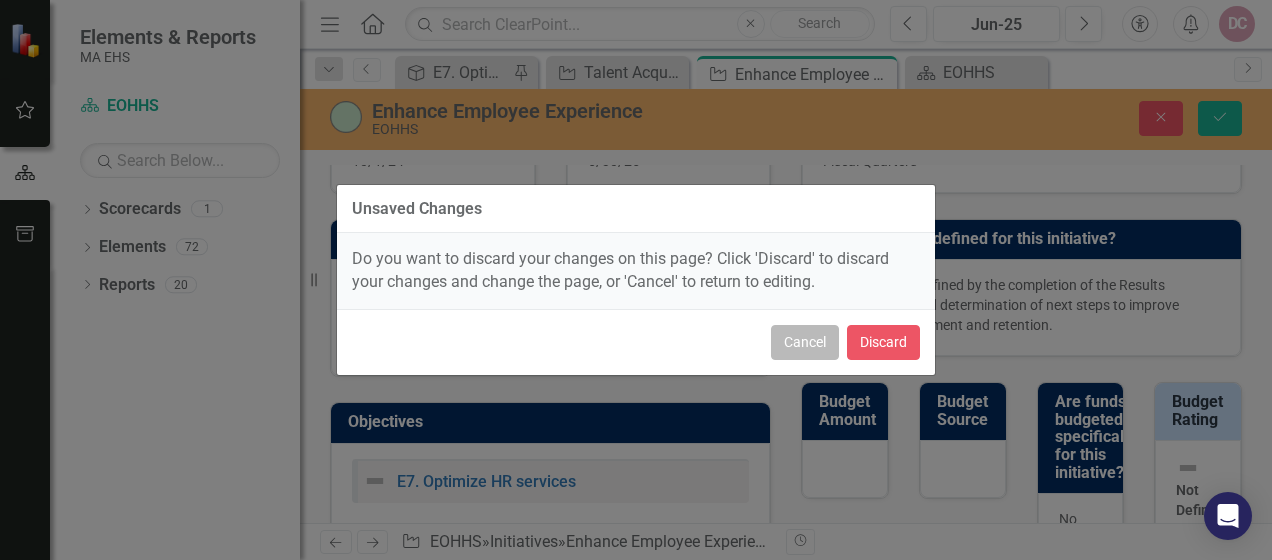 click on "Cancel" at bounding box center [805, 342] 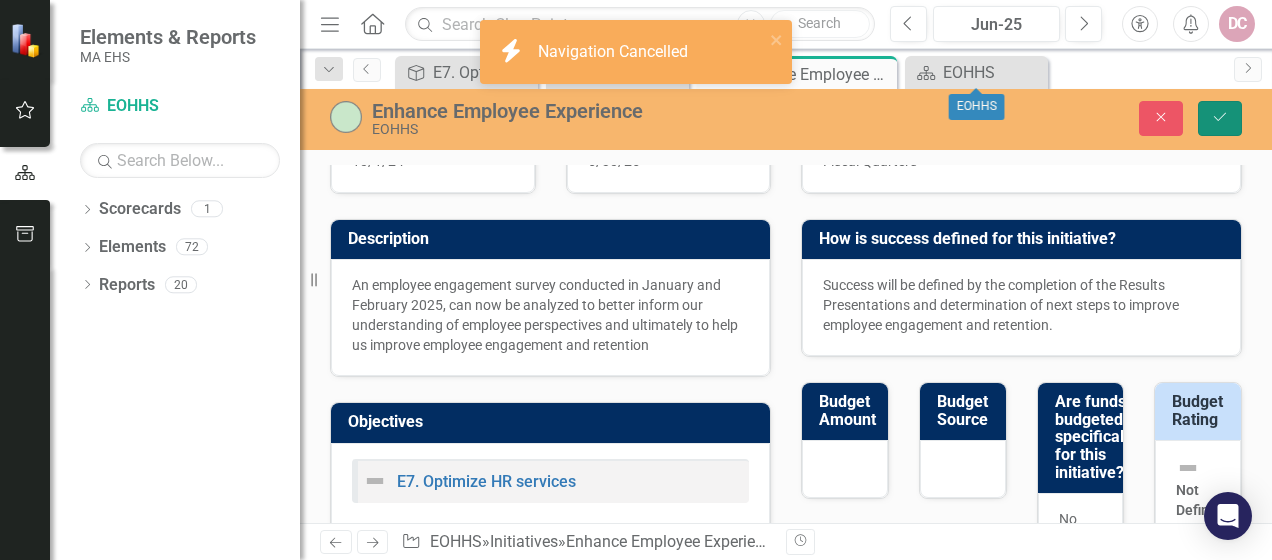 click on "Save" 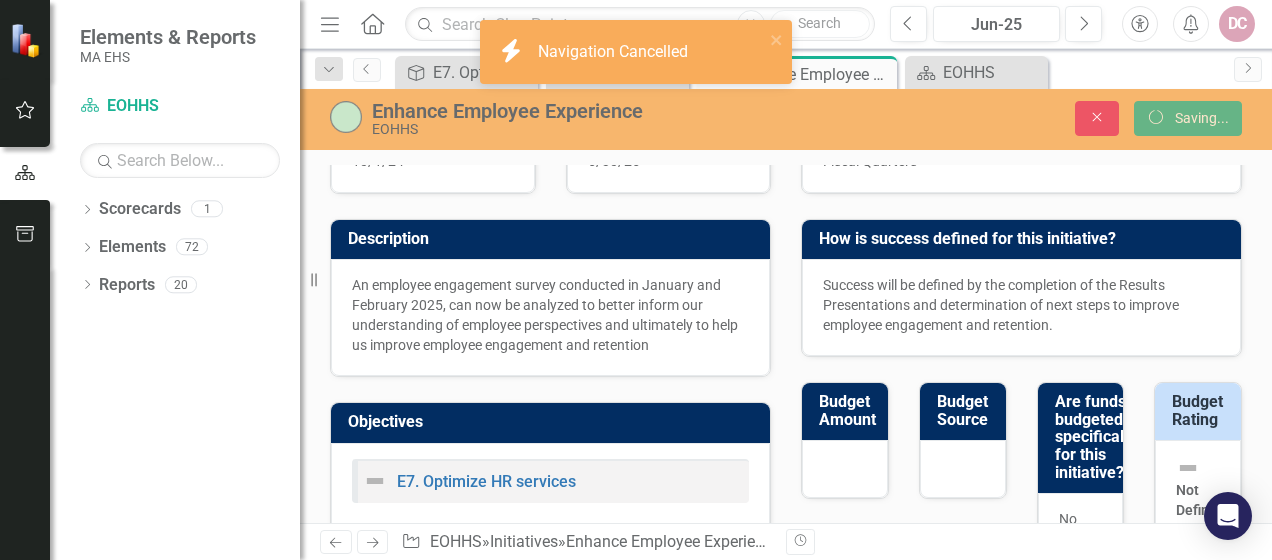 checkbox on "false" 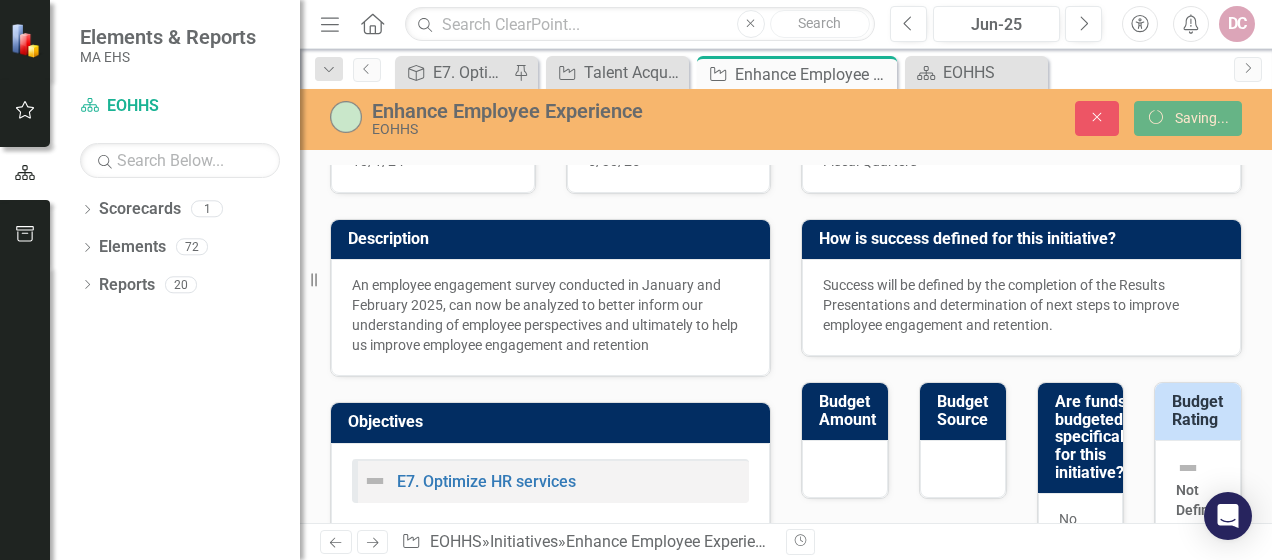checkbox on "false" 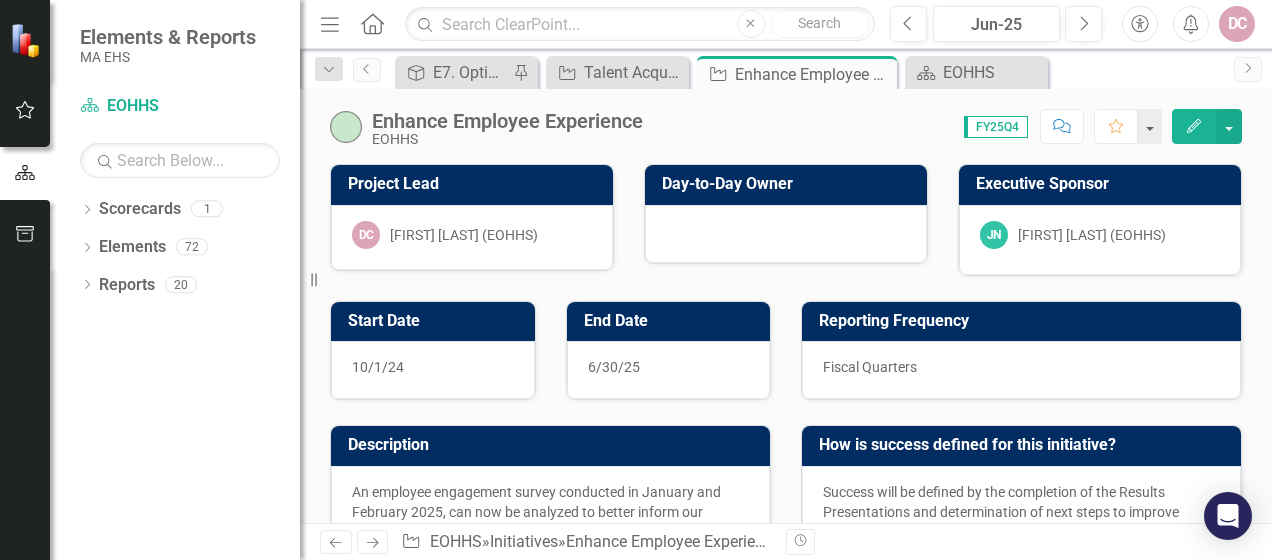 checkbox on "false" 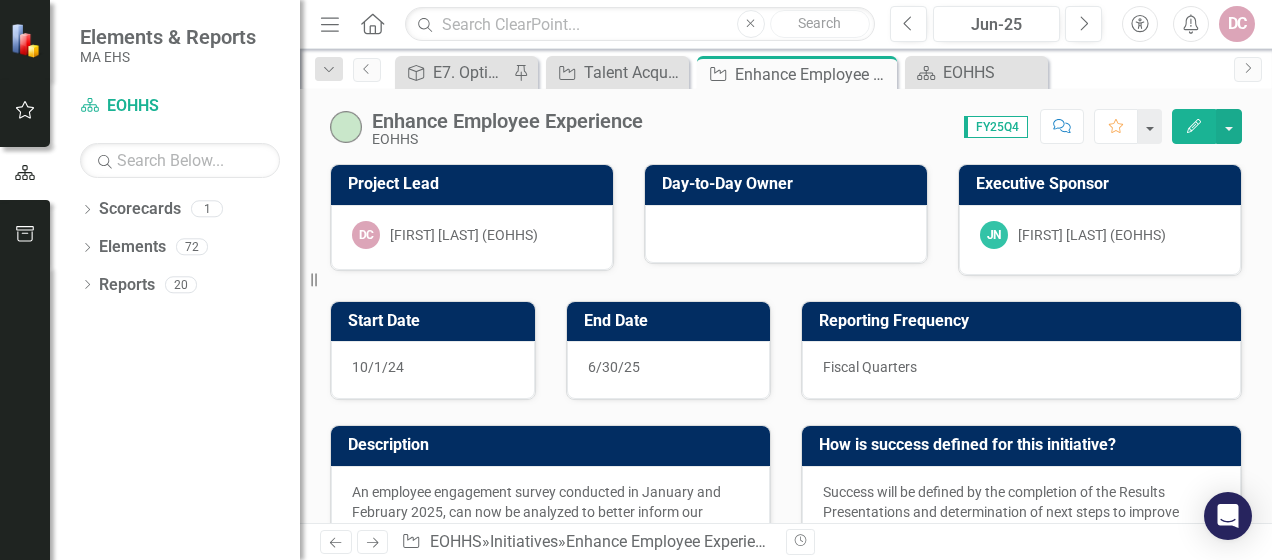 checkbox on "false" 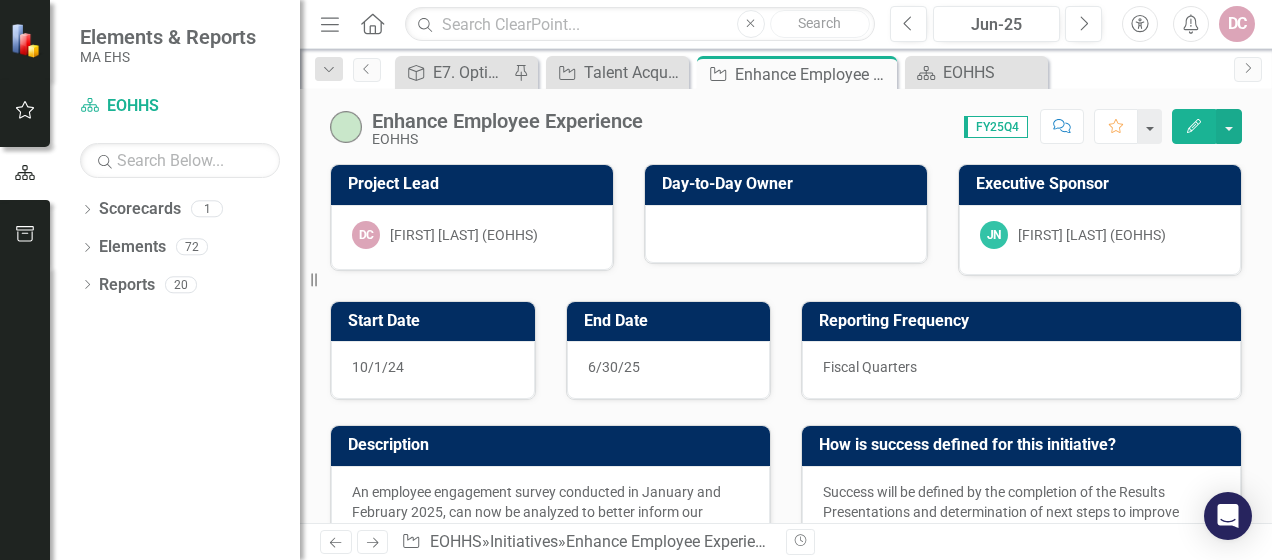 checkbox on "true" 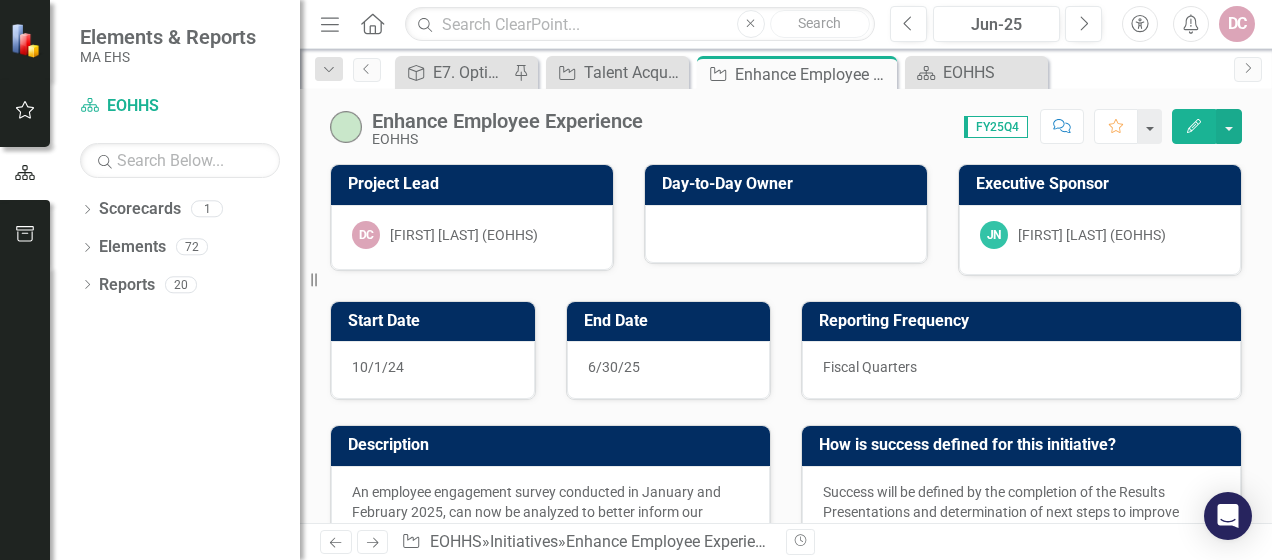 checkbox on "true" 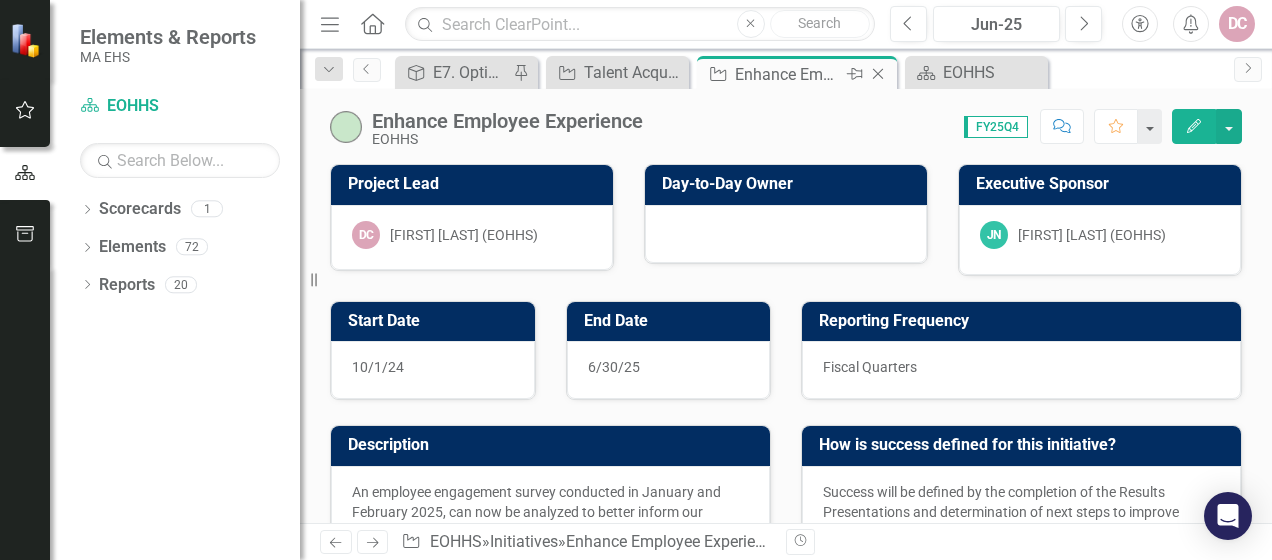 click on "Enhance Employee Experience" at bounding box center [788, 74] 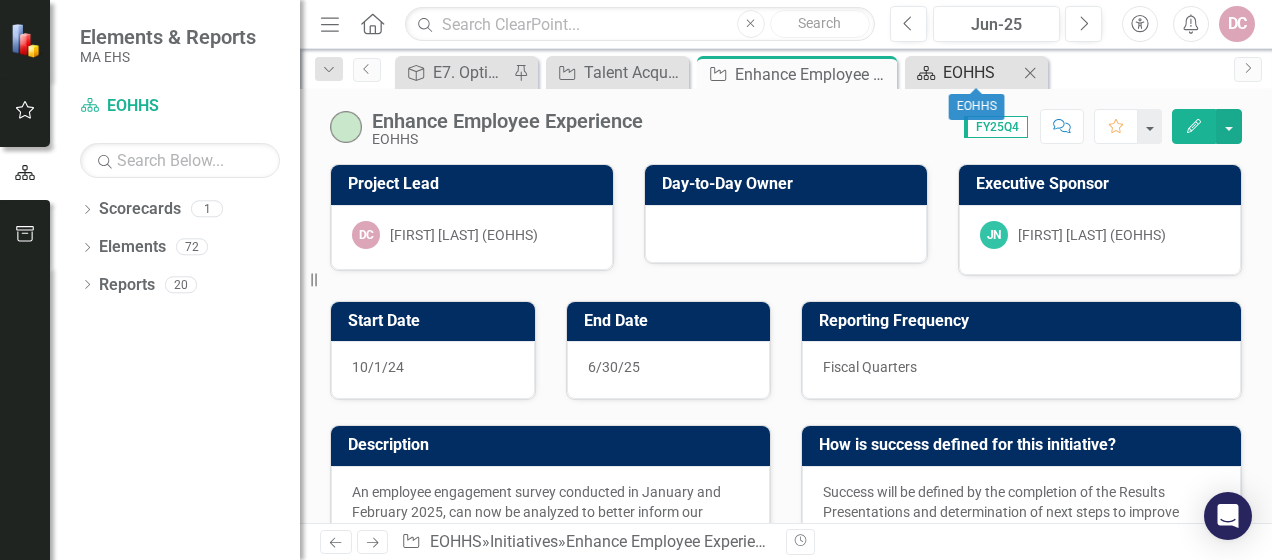 click on "EOHHS" at bounding box center [980, 72] 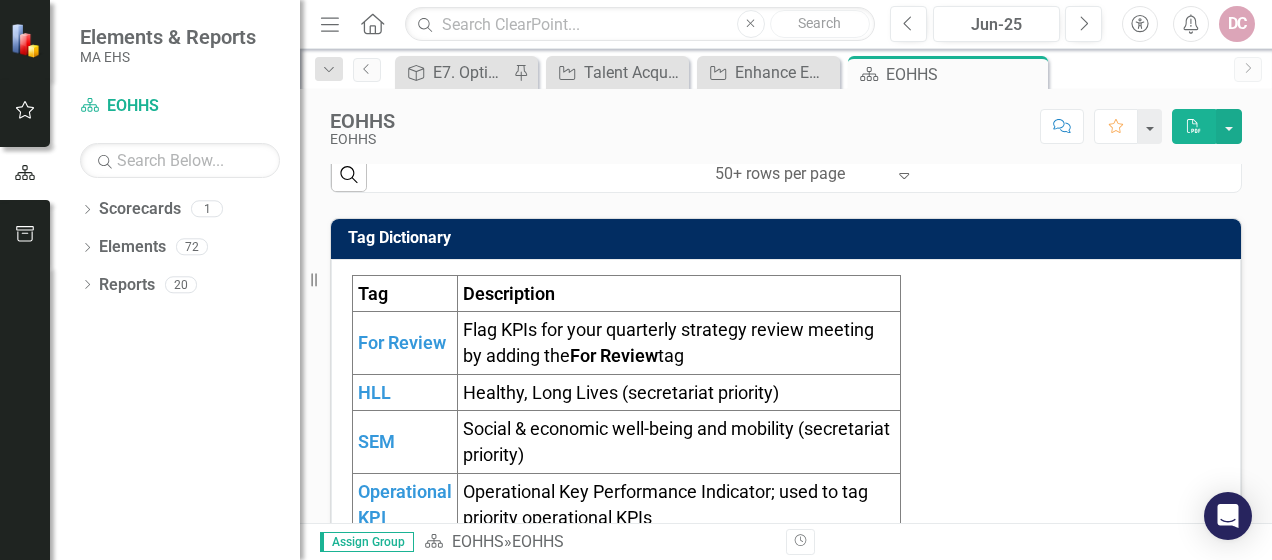 scroll, scrollTop: 1000, scrollLeft: 0, axis: vertical 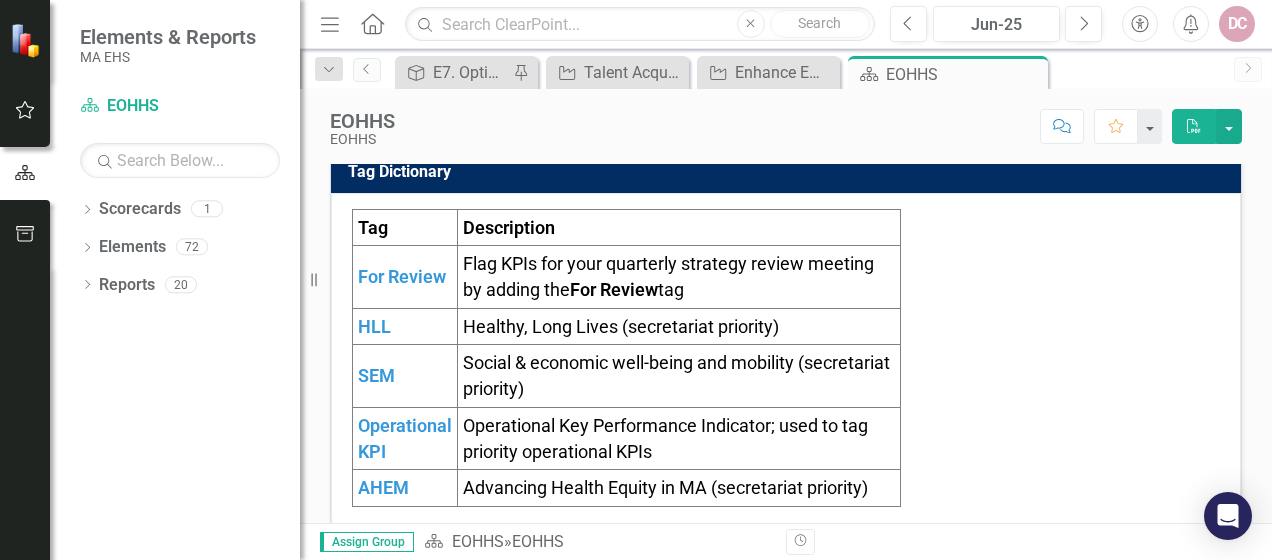 click on "Implementation of Succession and Talent Planning" at bounding box center [1031, -15] 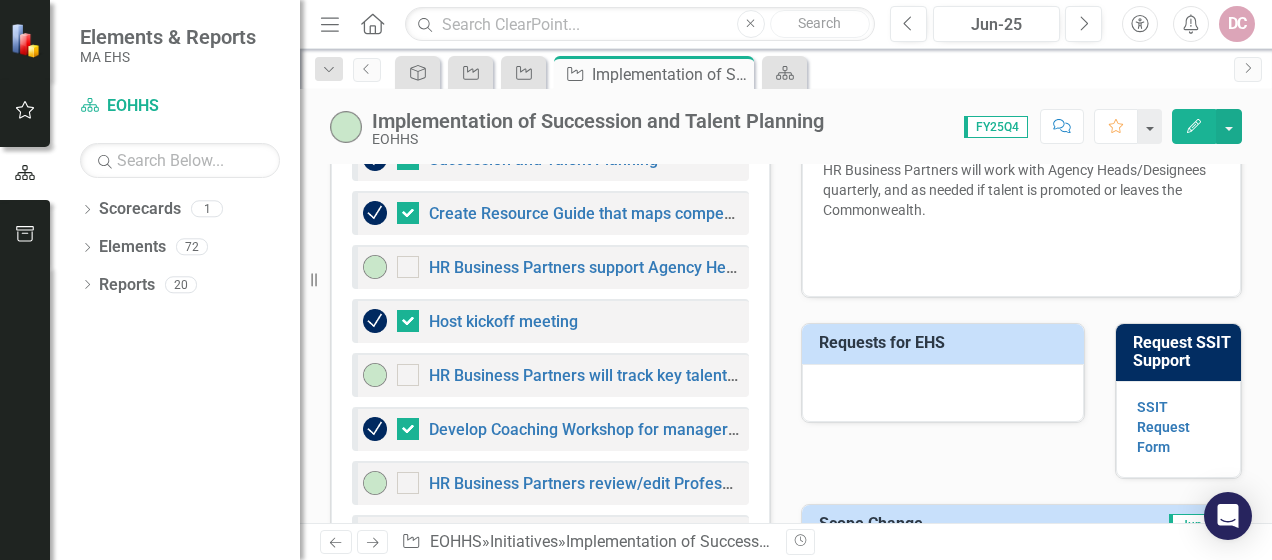 scroll, scrollTop: 800, scrollLeft: 0, axis: vertical 